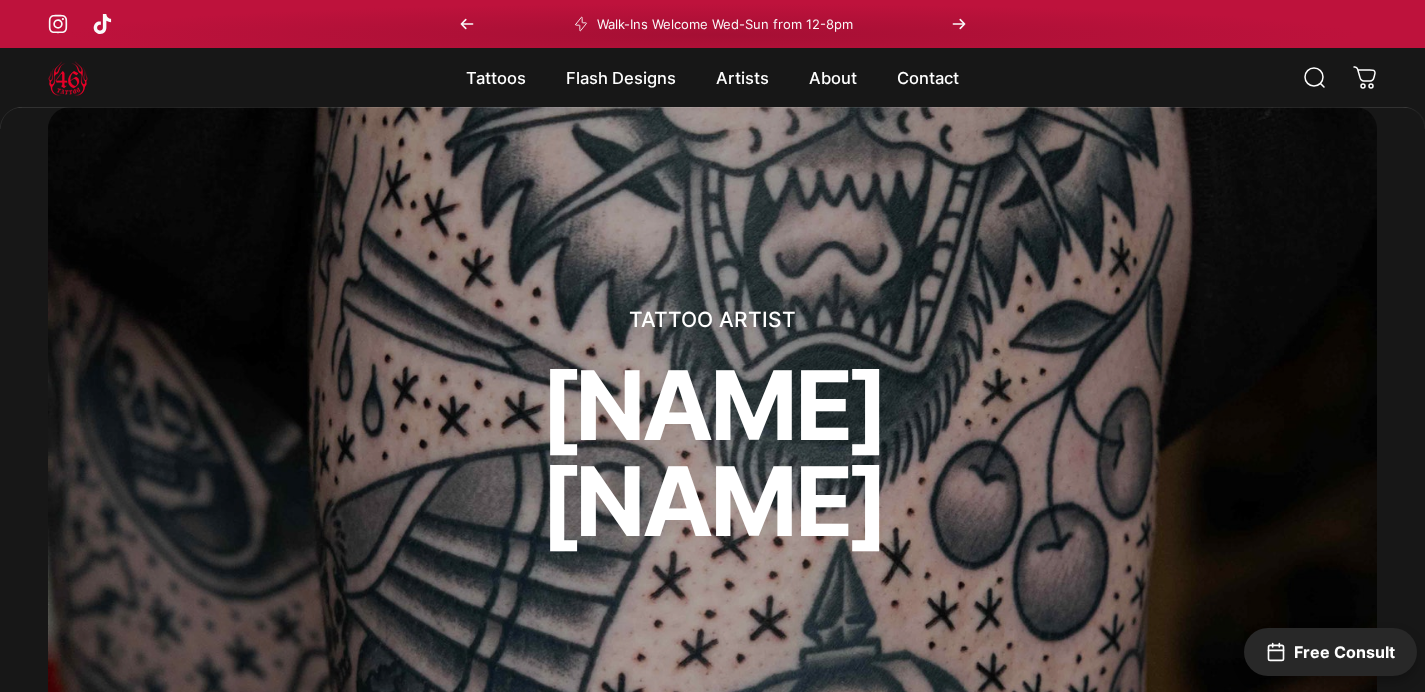 scroll, scrollTop: 1866, scrollLeft: 0, axis: vertical 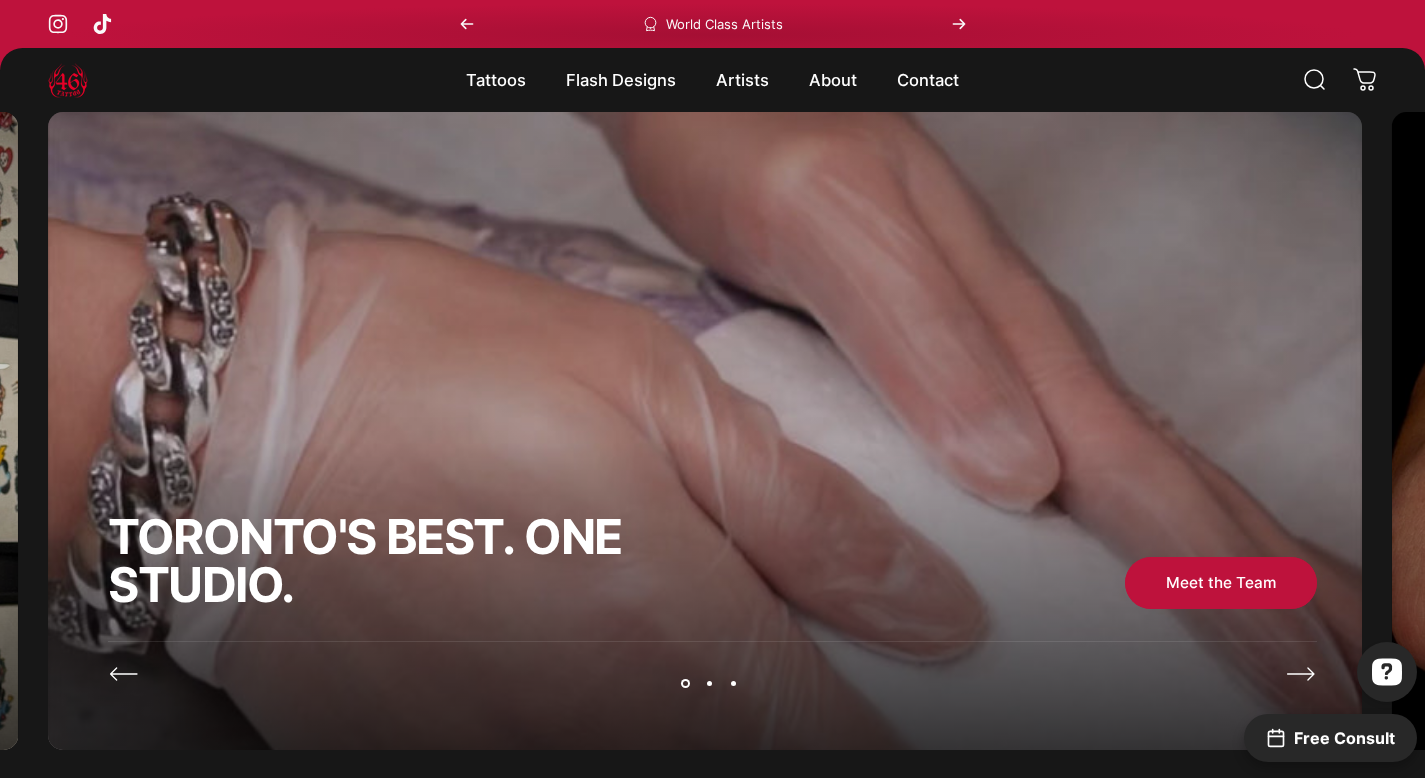 click at bounding box center (68, 80) 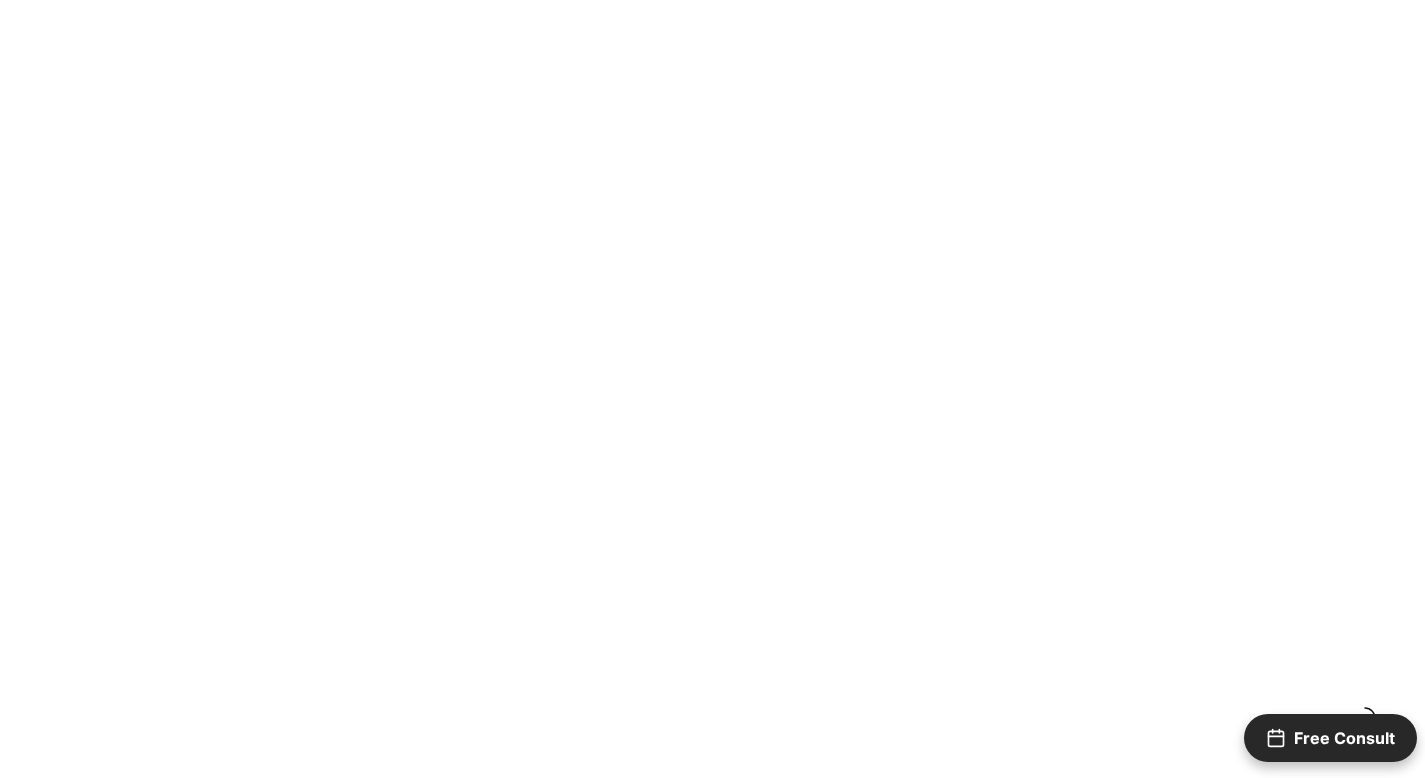 scroll, scrollTop: 0, scrollLeft: 0, axis: both 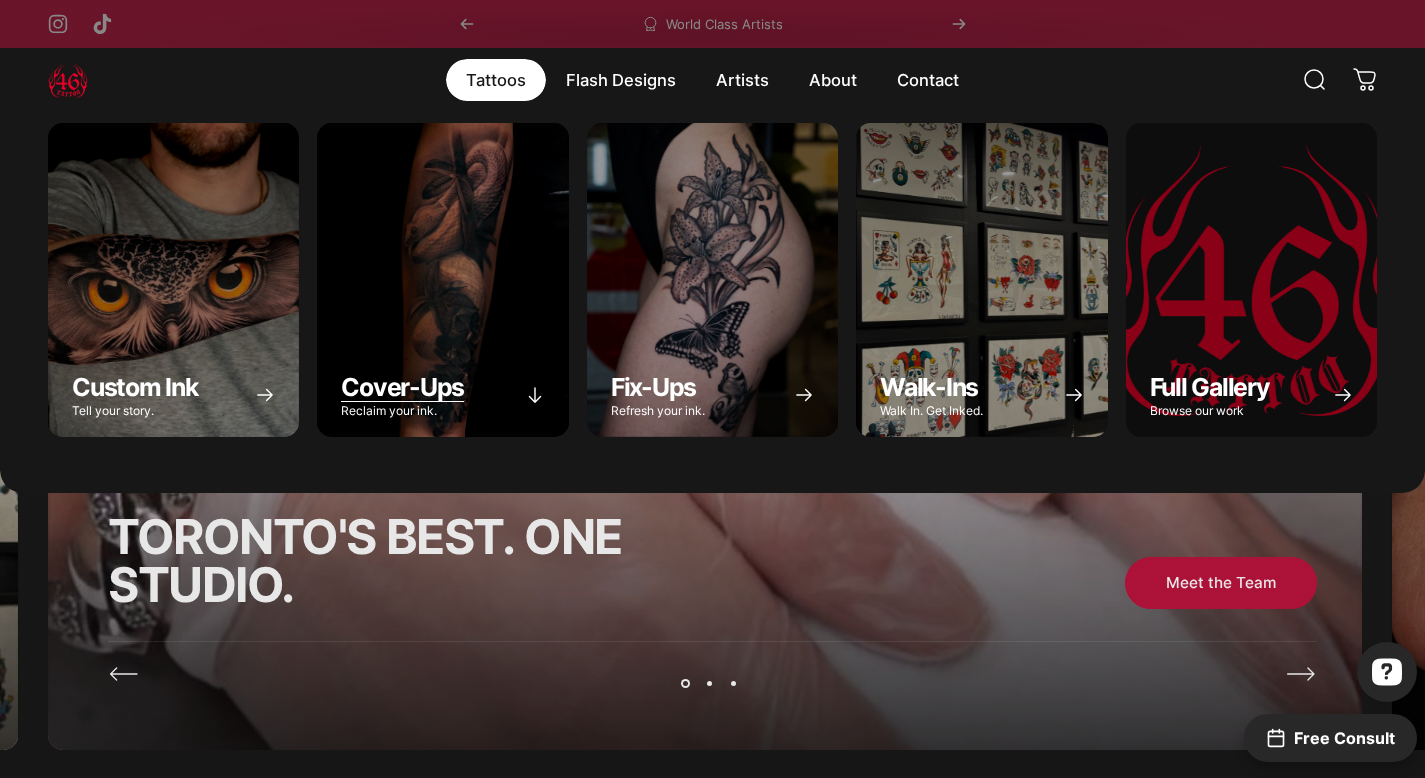 click at bounding box center (442, 280) 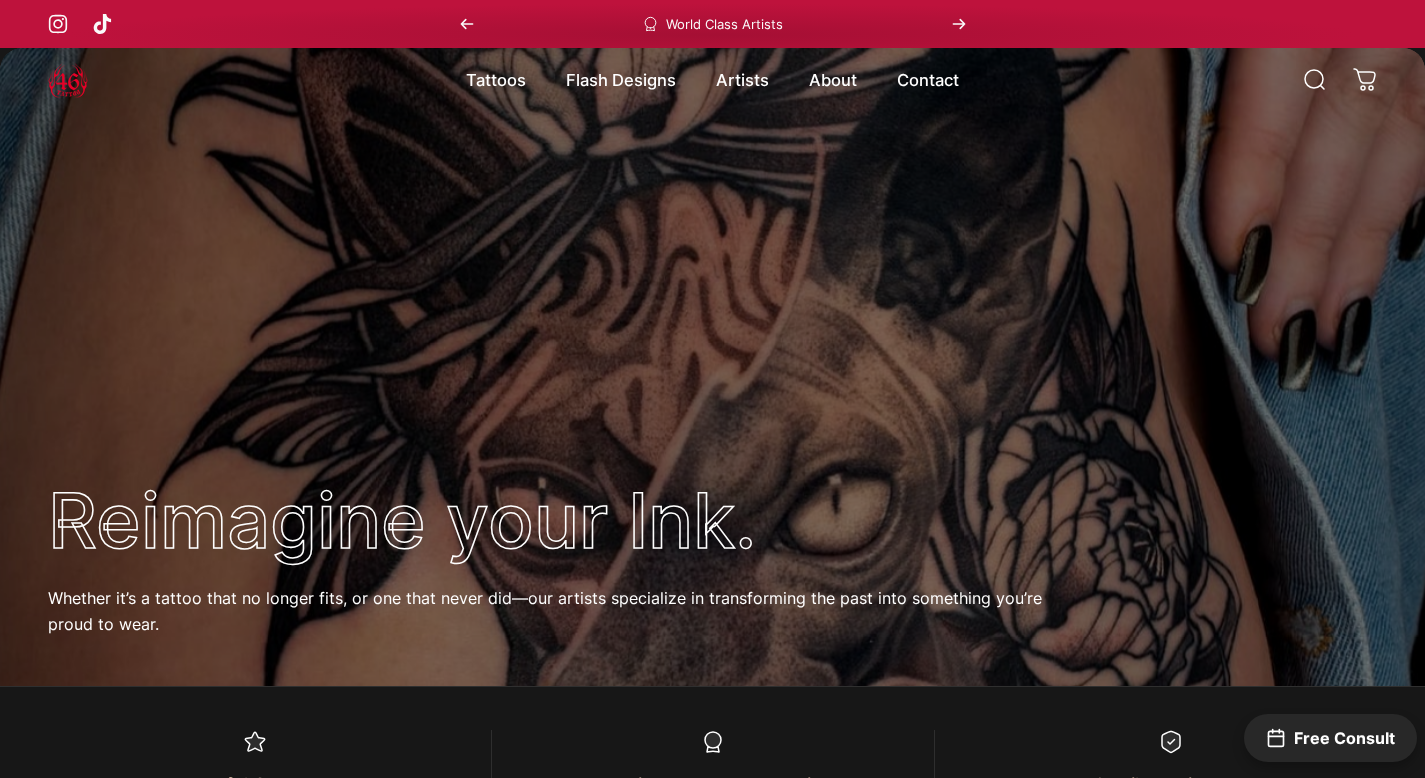 scroll, scrollTop: 388, scrollLeft: 0, axis: vertical 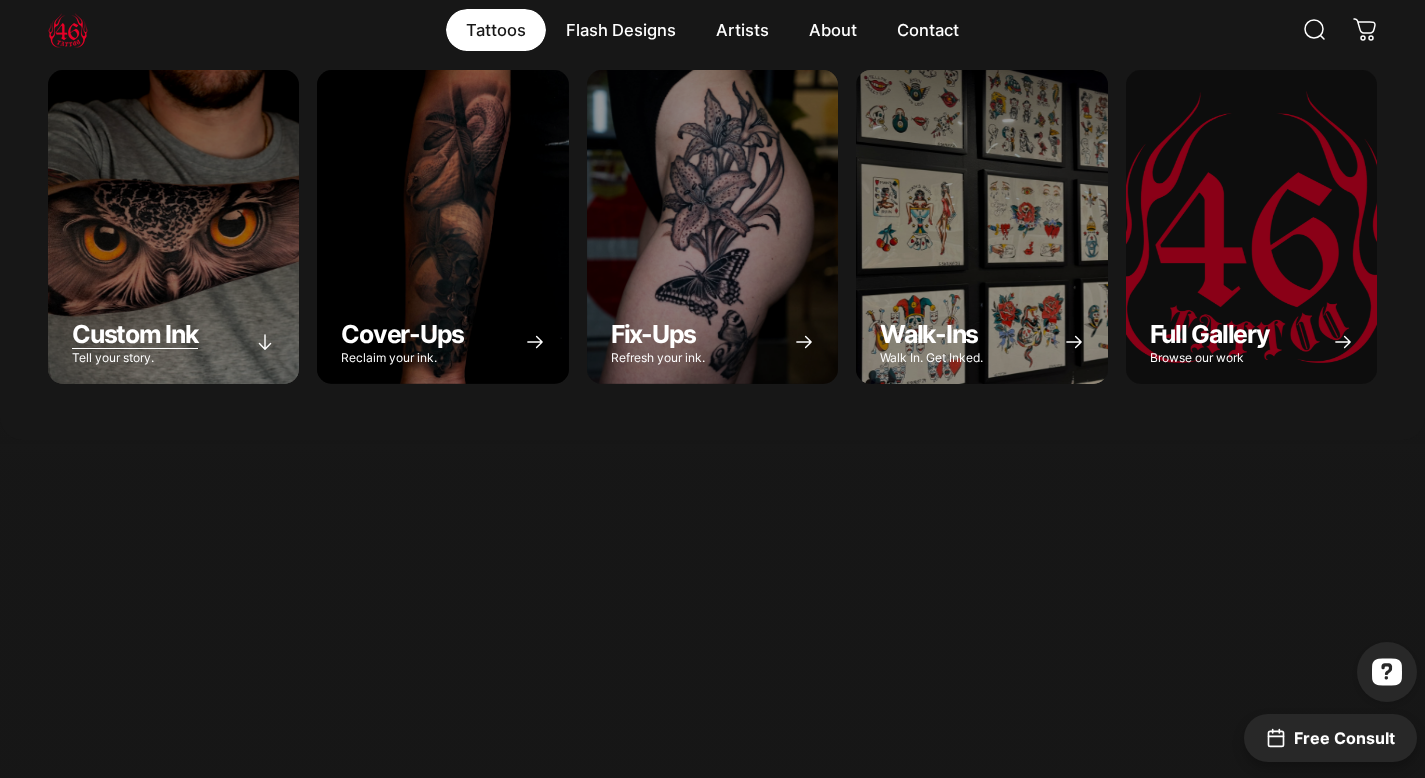 click at bounding box center (173, 227) 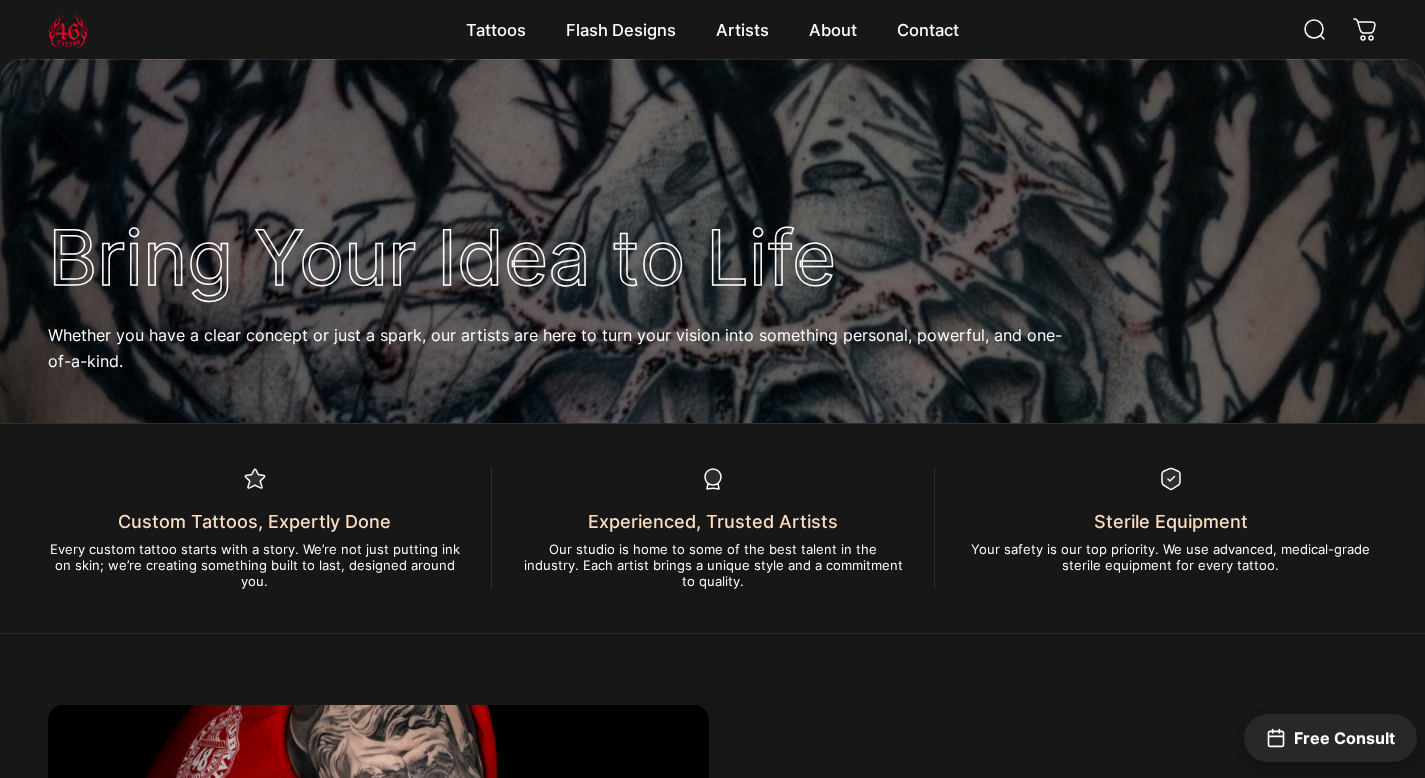 scroll, scrollTop: 725, scrollLeft: 0, axis: vertical 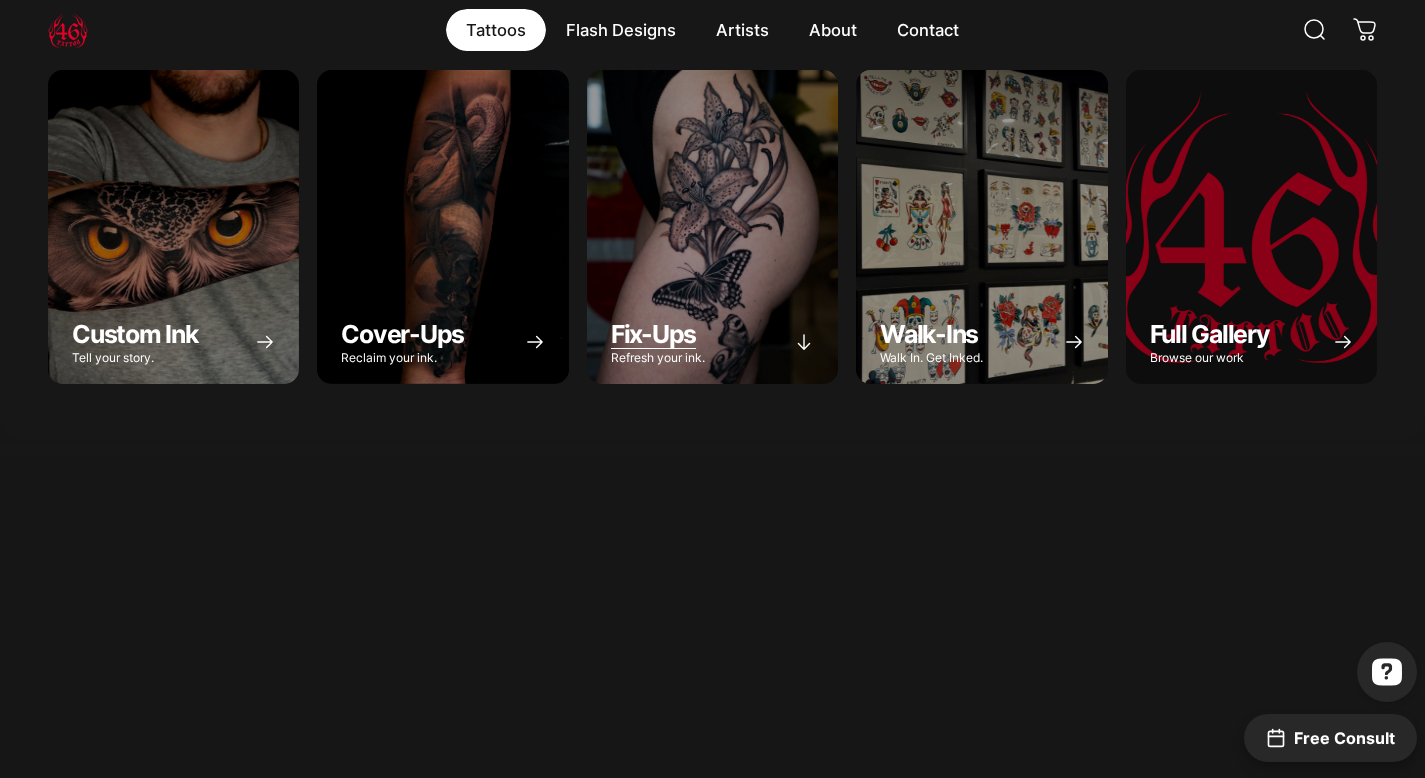click at bounding box center [712, 227] 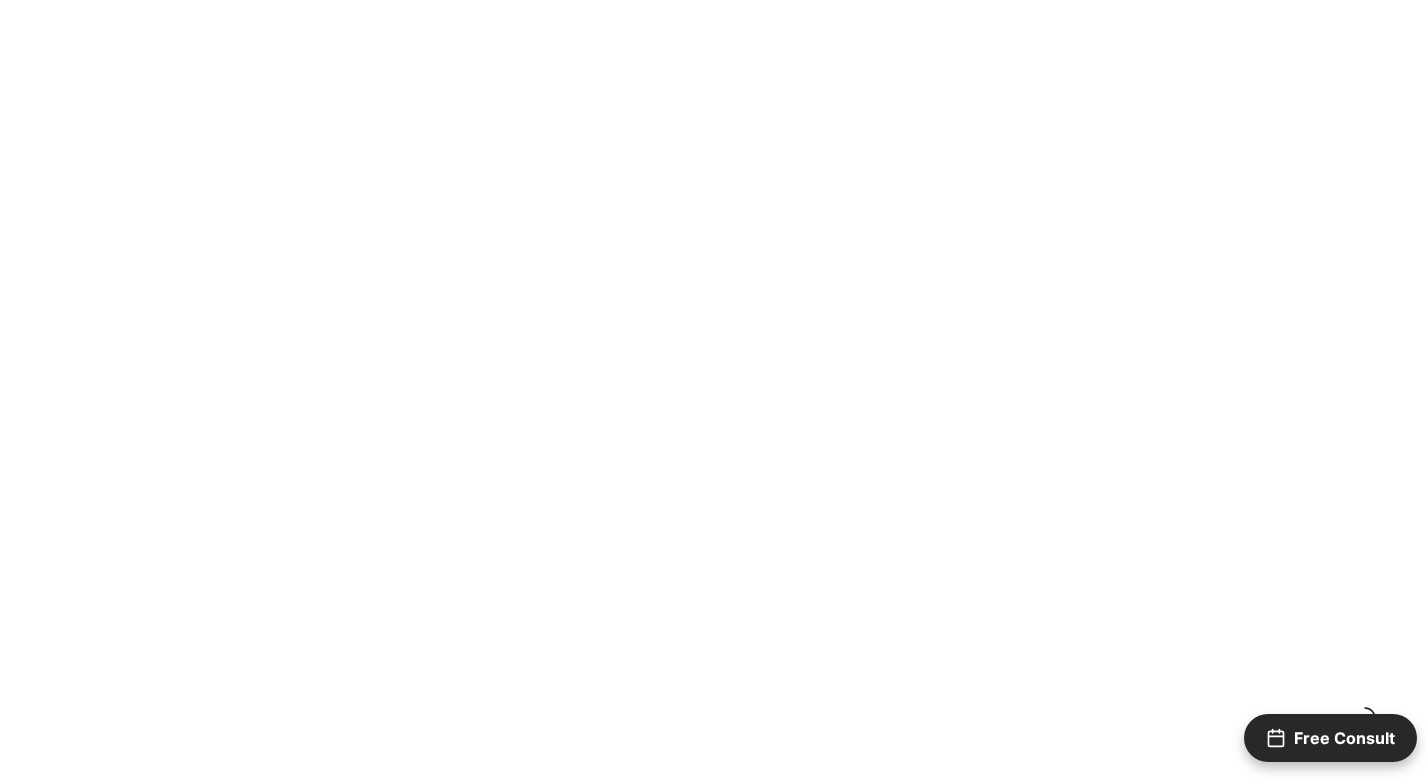 scroll, scrollTop: 0, scrollLeft: 0, axis: both 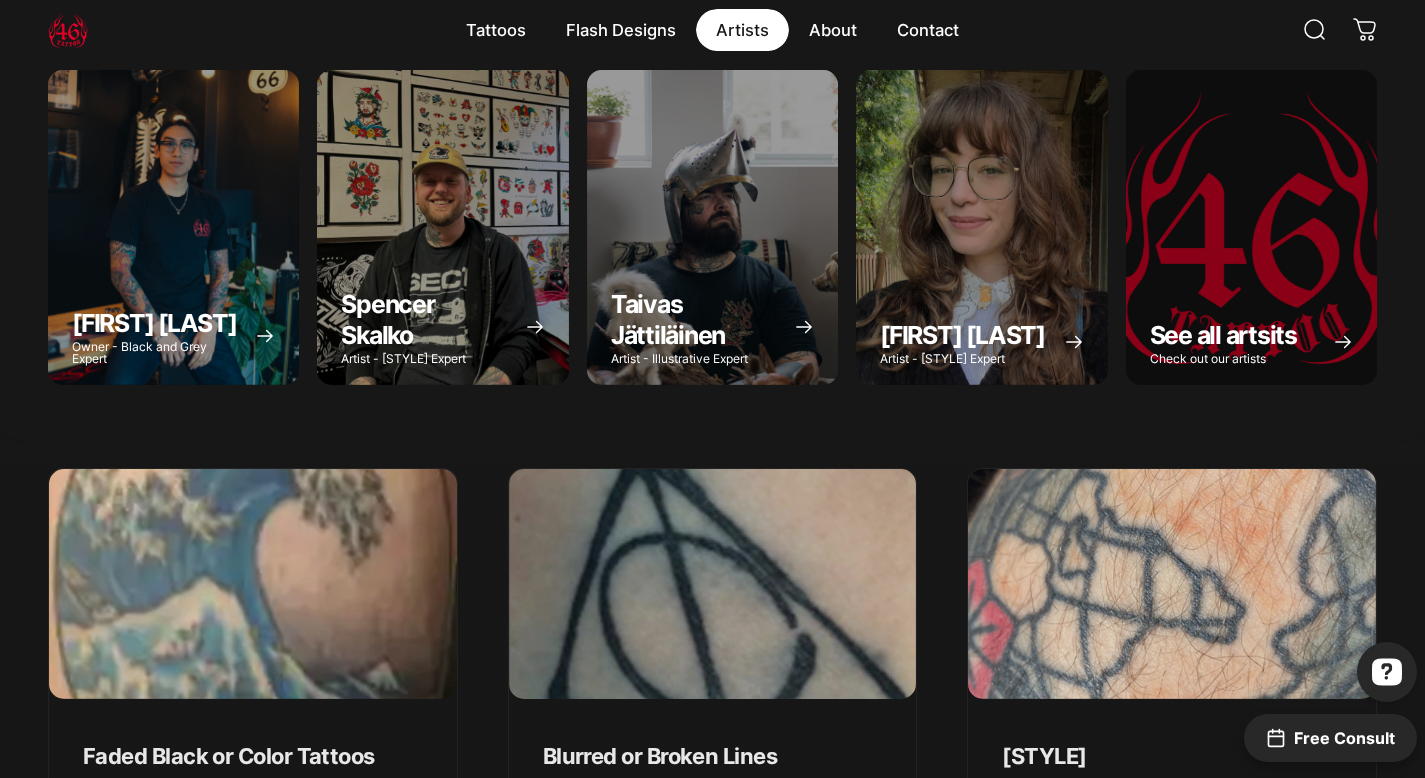 click on "Artists Artists" at bounding box center (441, 30) 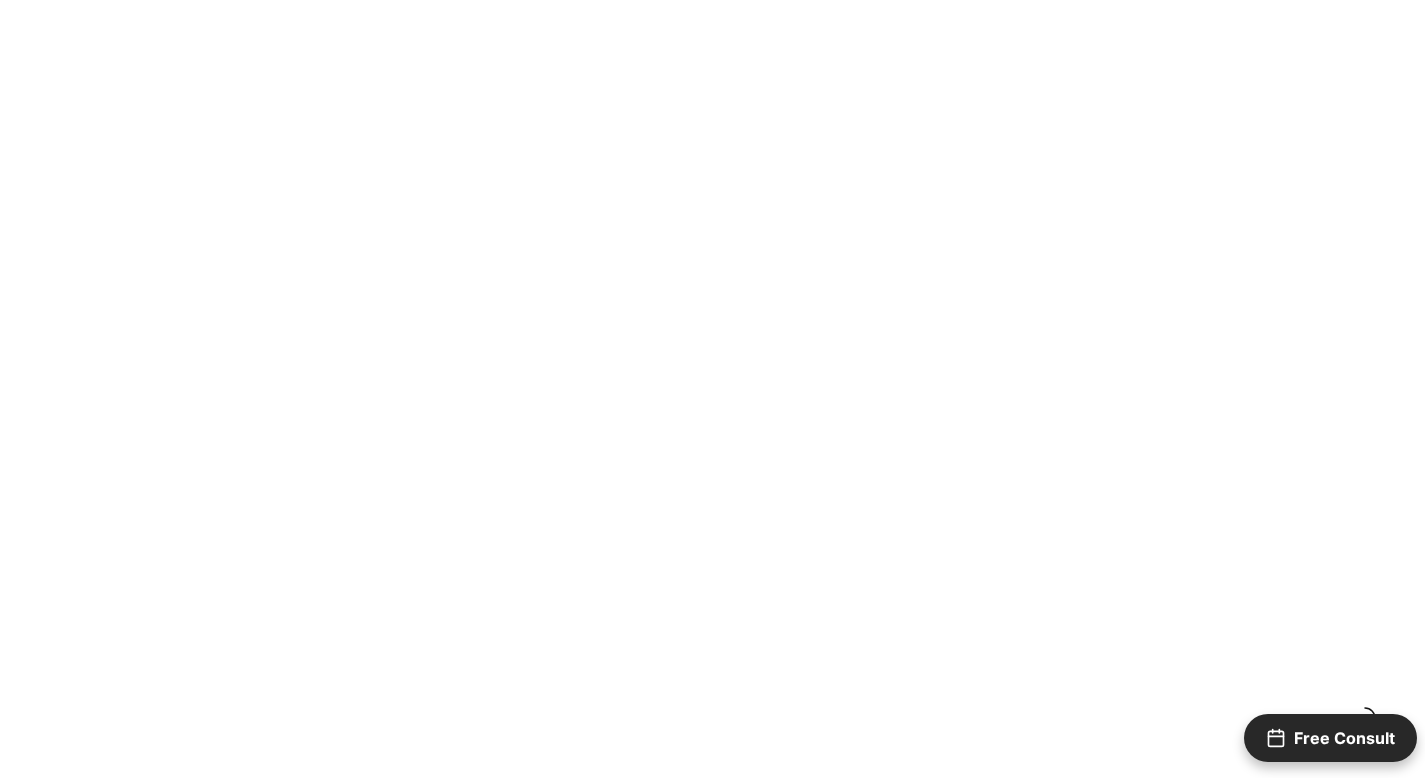 scroll, scrollTop: 0, scrollLeft: 0, axis: both 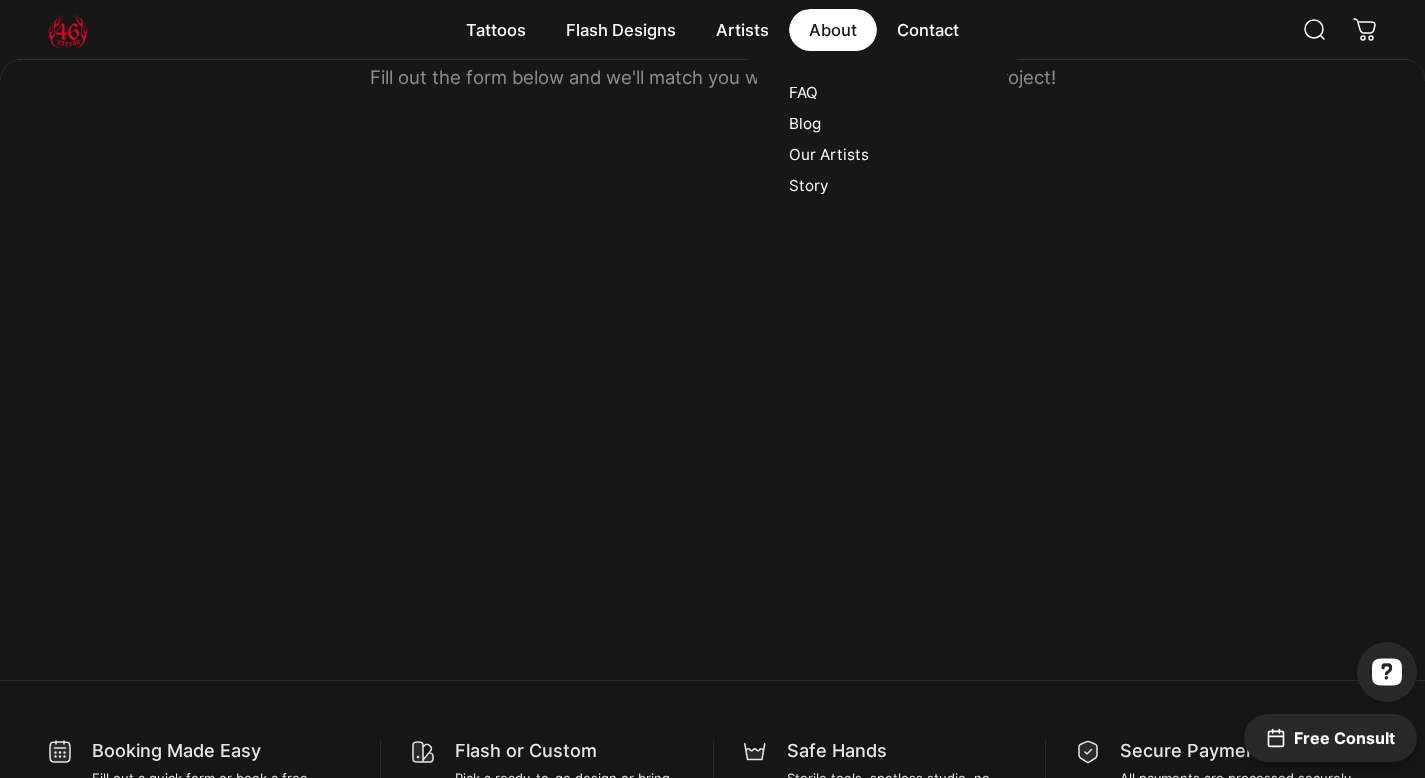 click on "Our Artists" at bounding box center [882, 93] 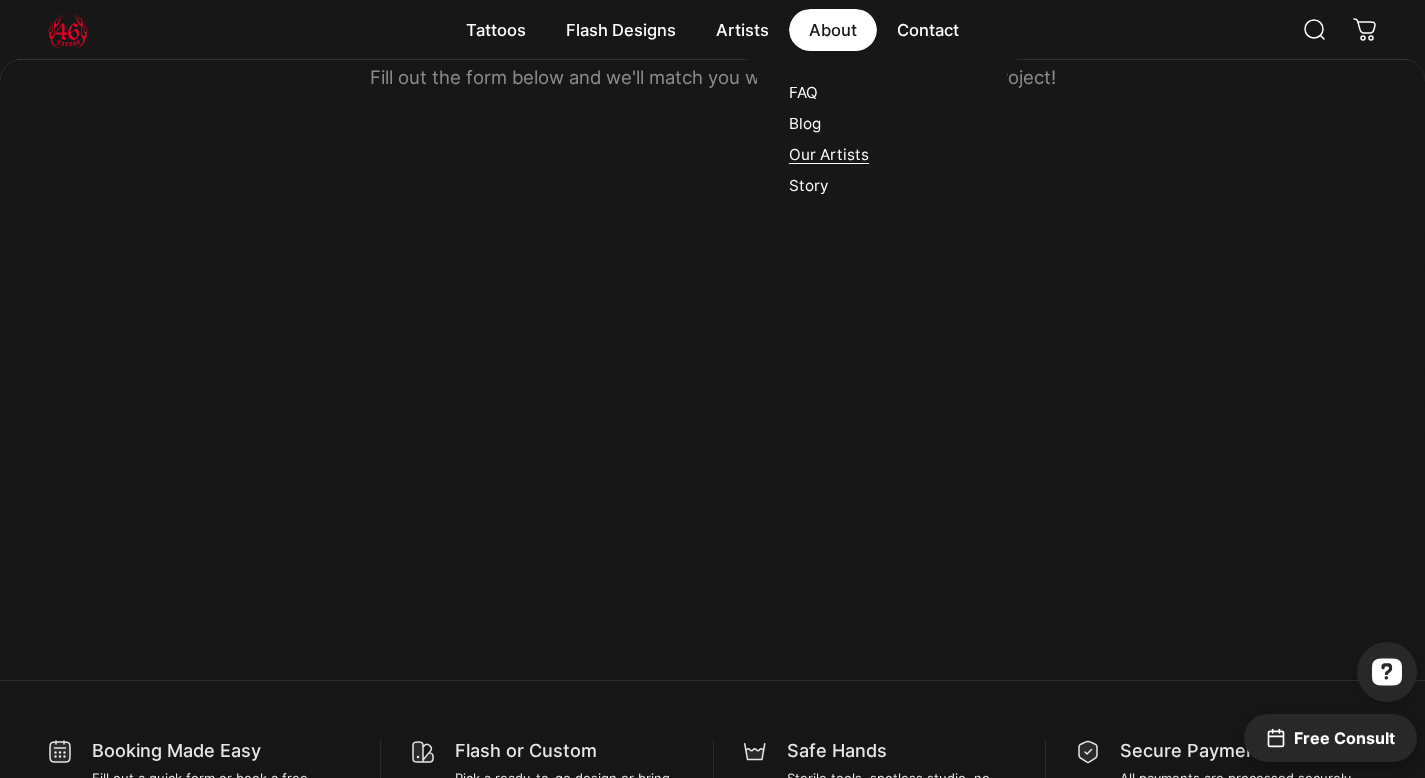 click on "Our Artists" at bounding box center (829, 154) 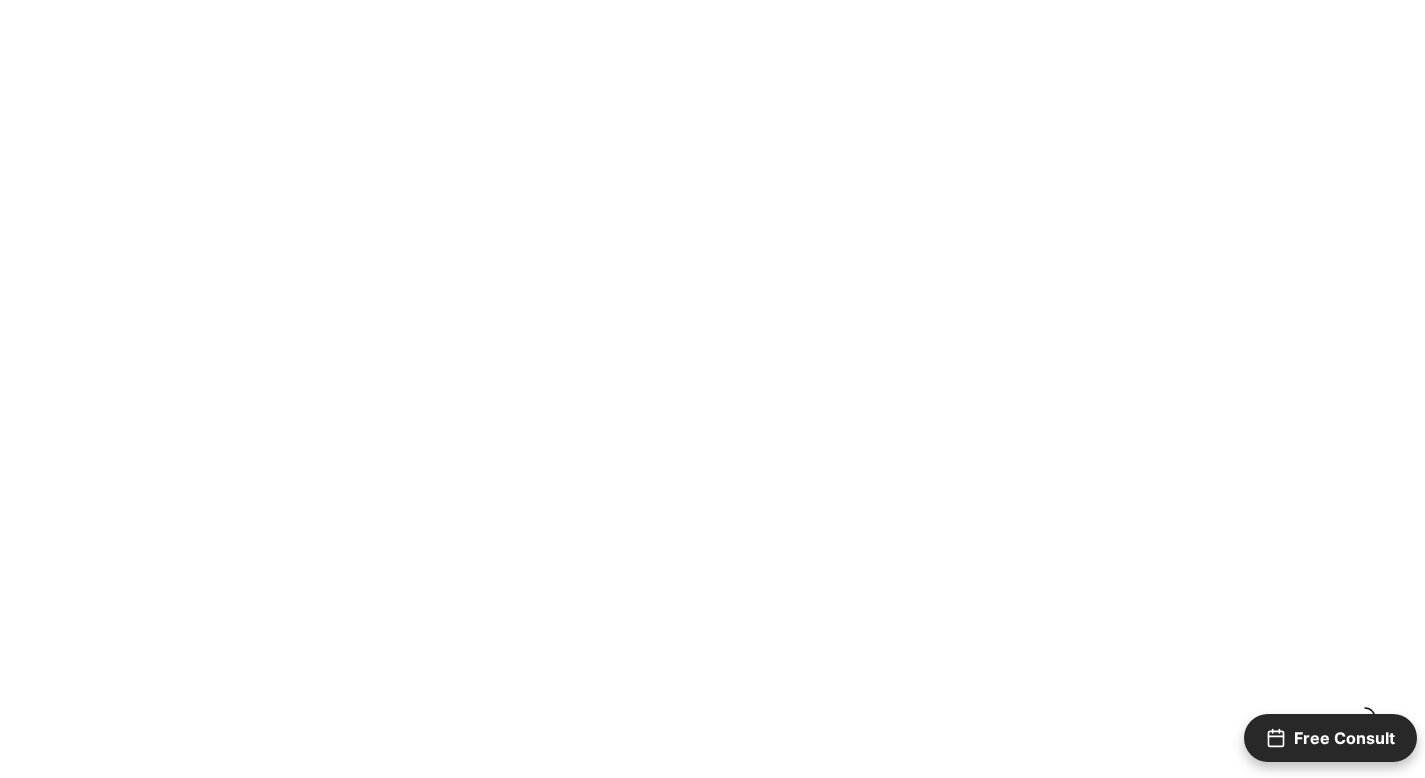 scroll, scrollTop: 0, scrollLeft: 0, axis: both 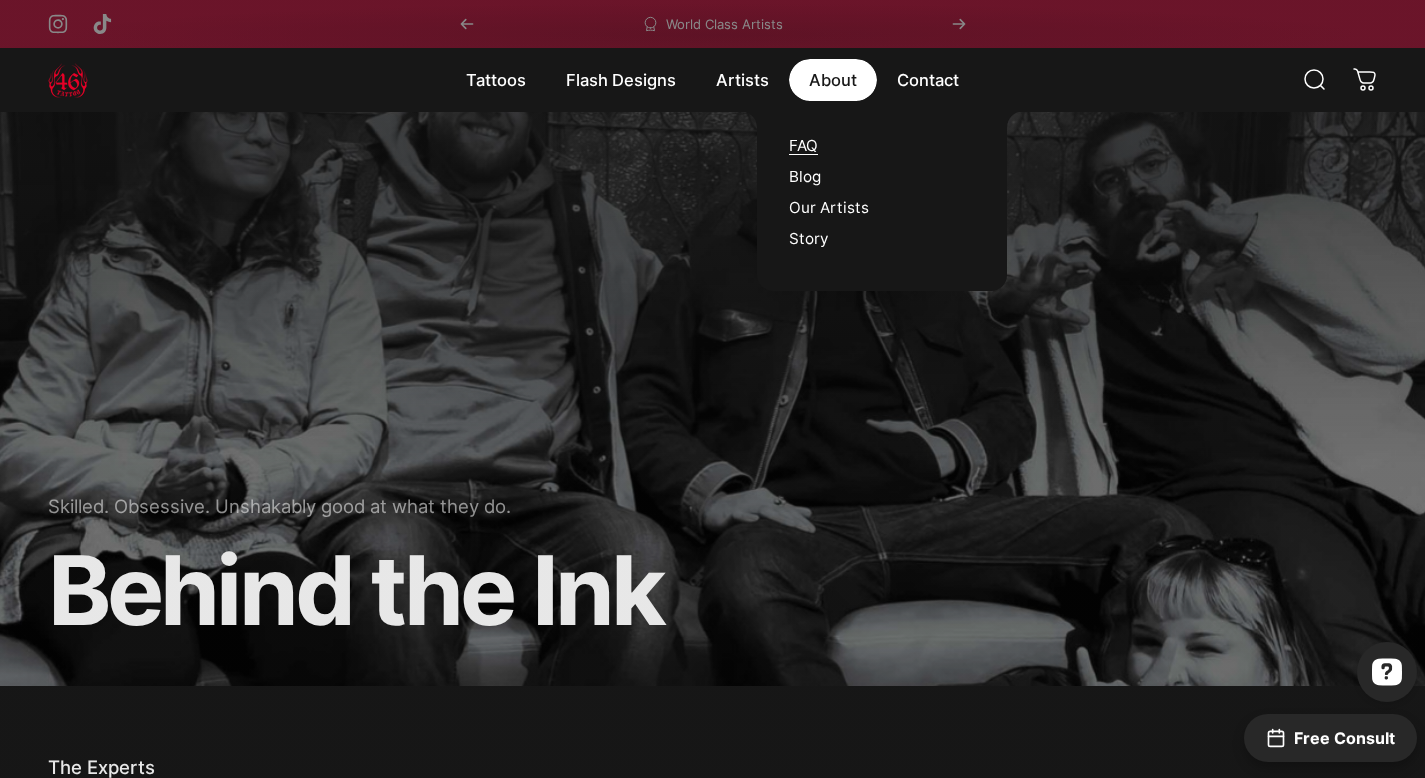 click on "FAQ" at bounding box center (803, 145) 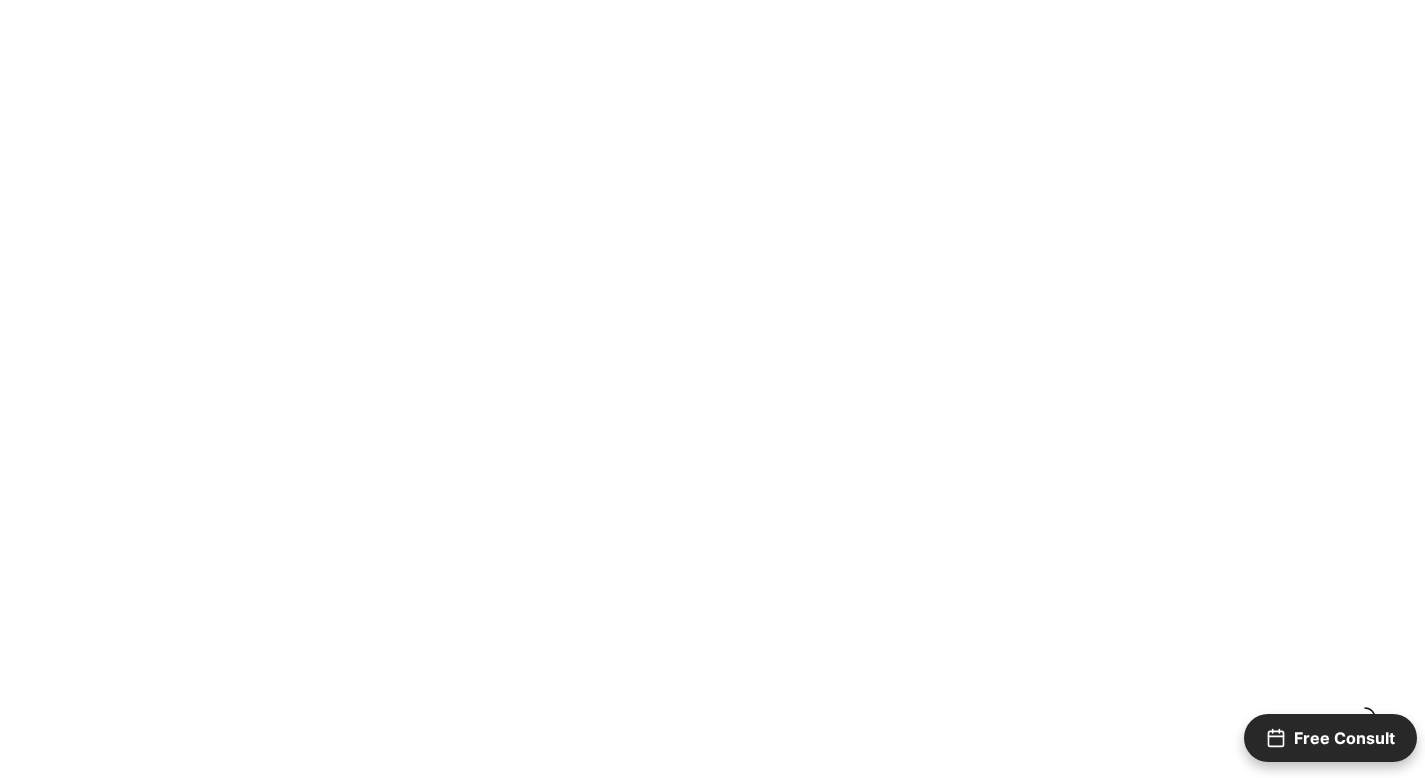 scroll, scrollTop: 0, scrollLeft: 0, axis: both 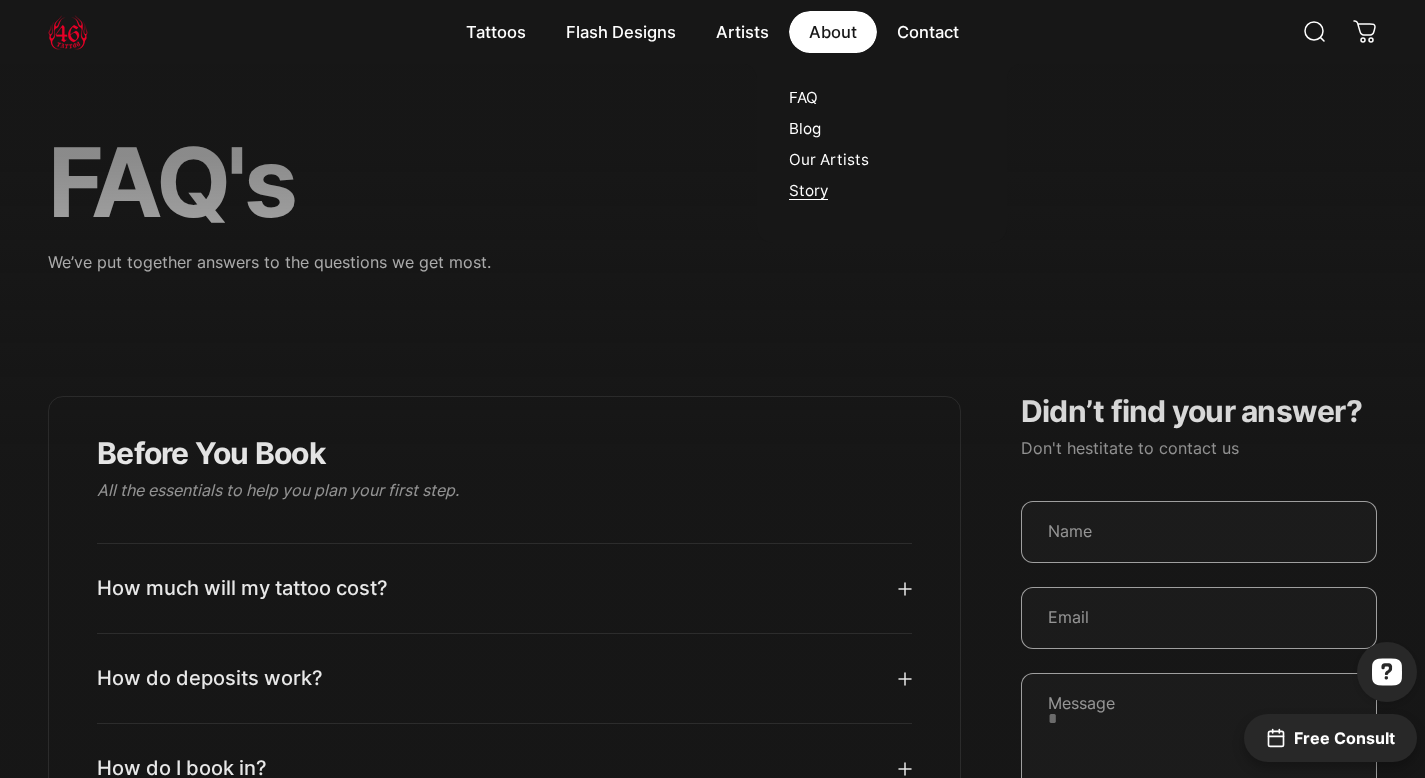 click on "Story" at bounding box center (808, 190) 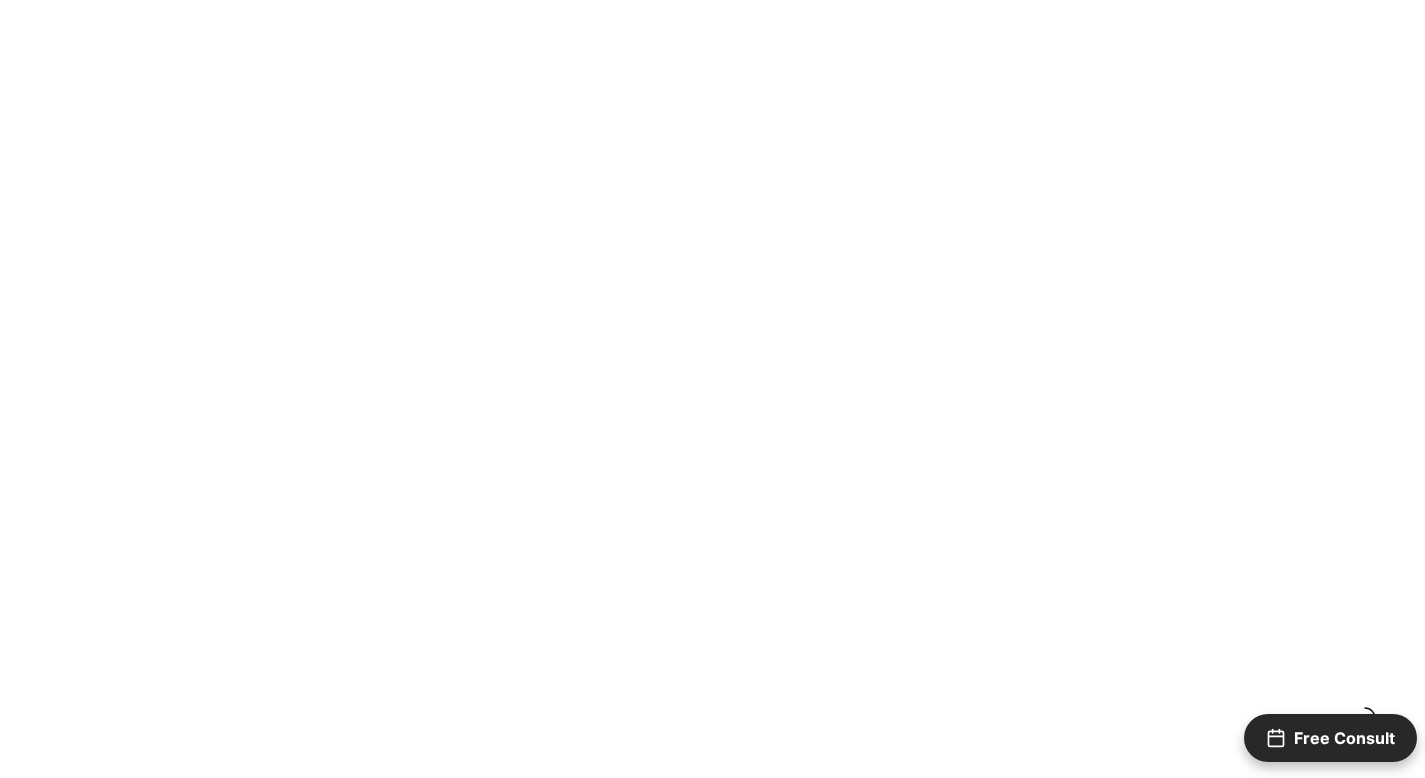scroll, scrollTop: 0, scrollLeft: 0, axis: both 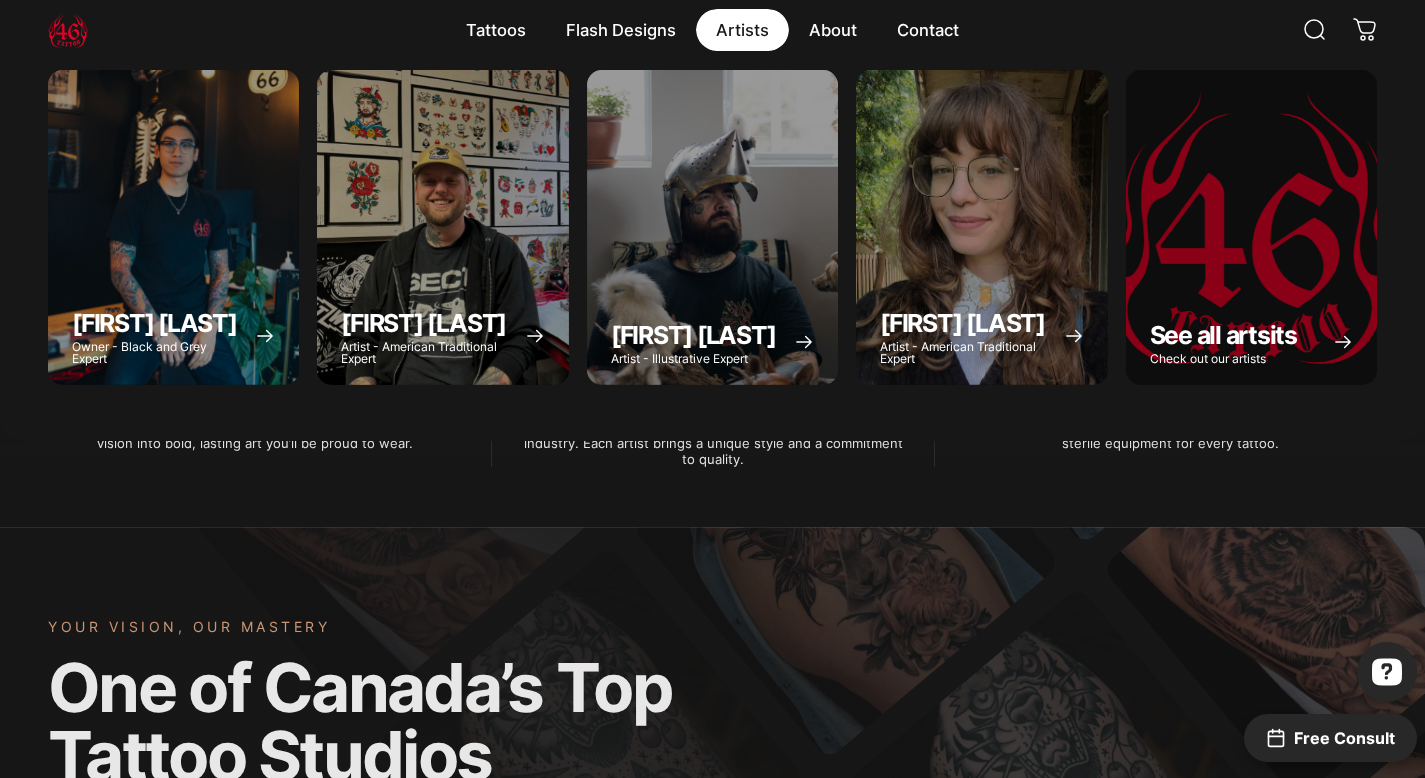 click on "Artists Artists" at bounding box center [496, 30] 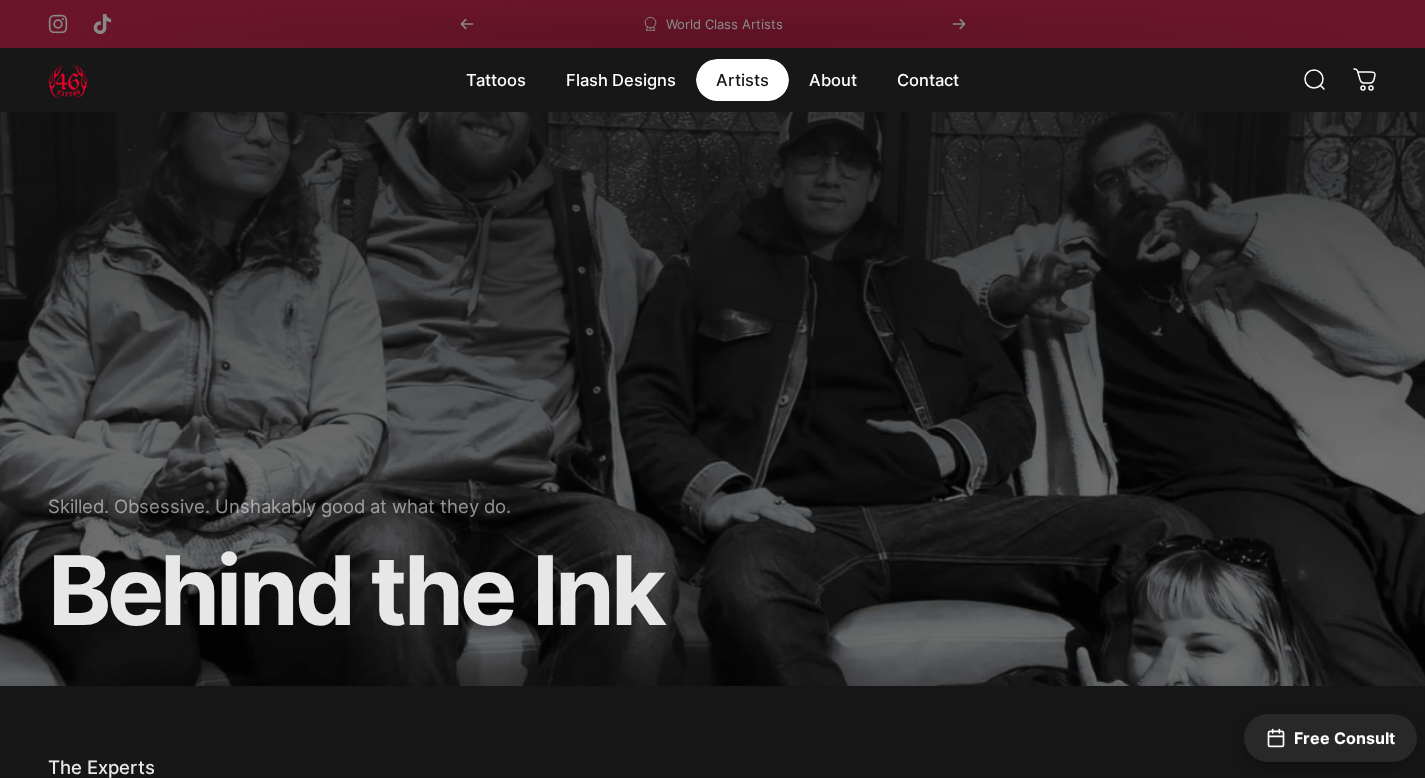 scroll, scrollTop: 754, scrollLeft: 0, axis: vertical 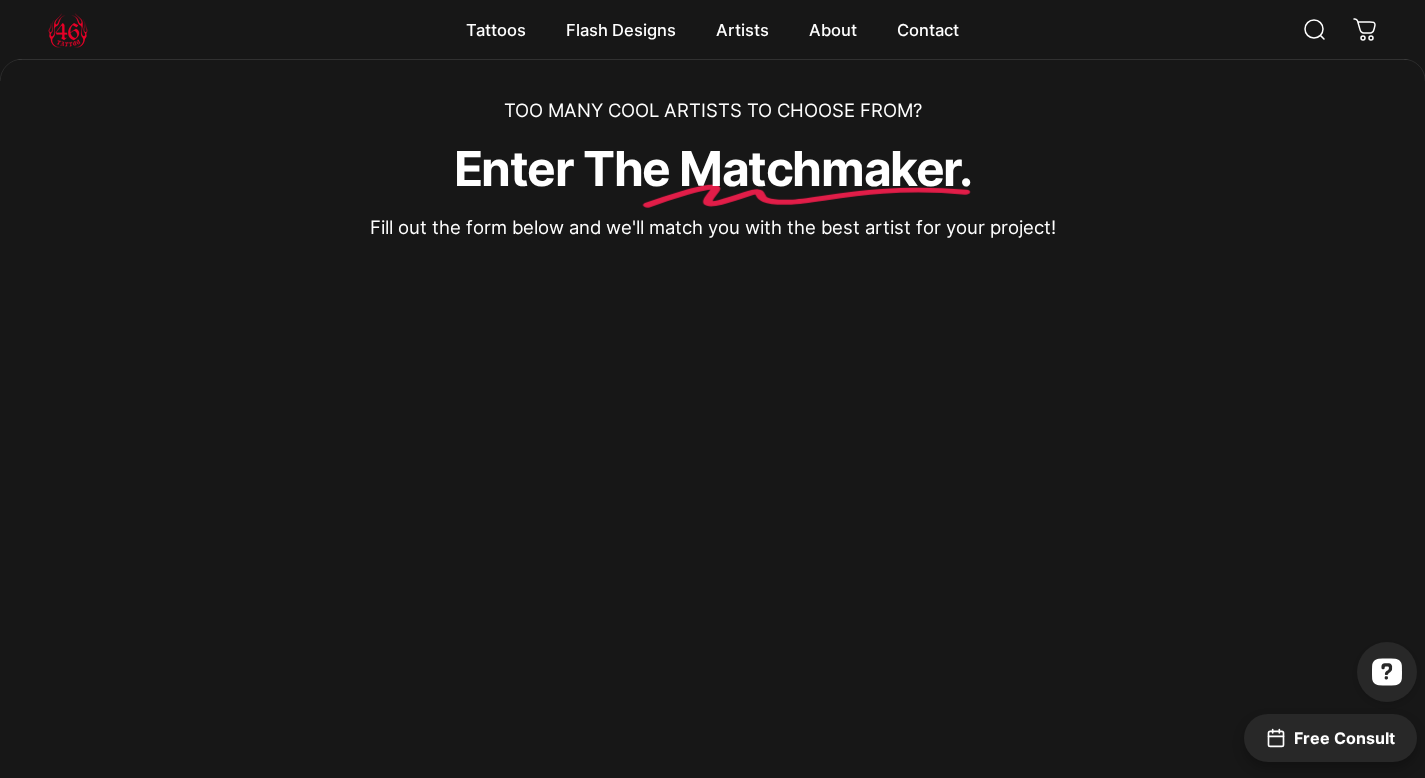 click on "TOO MANY COOL ARTISTS TO CHOOSE FROM?" at bounding box center [713, 111] 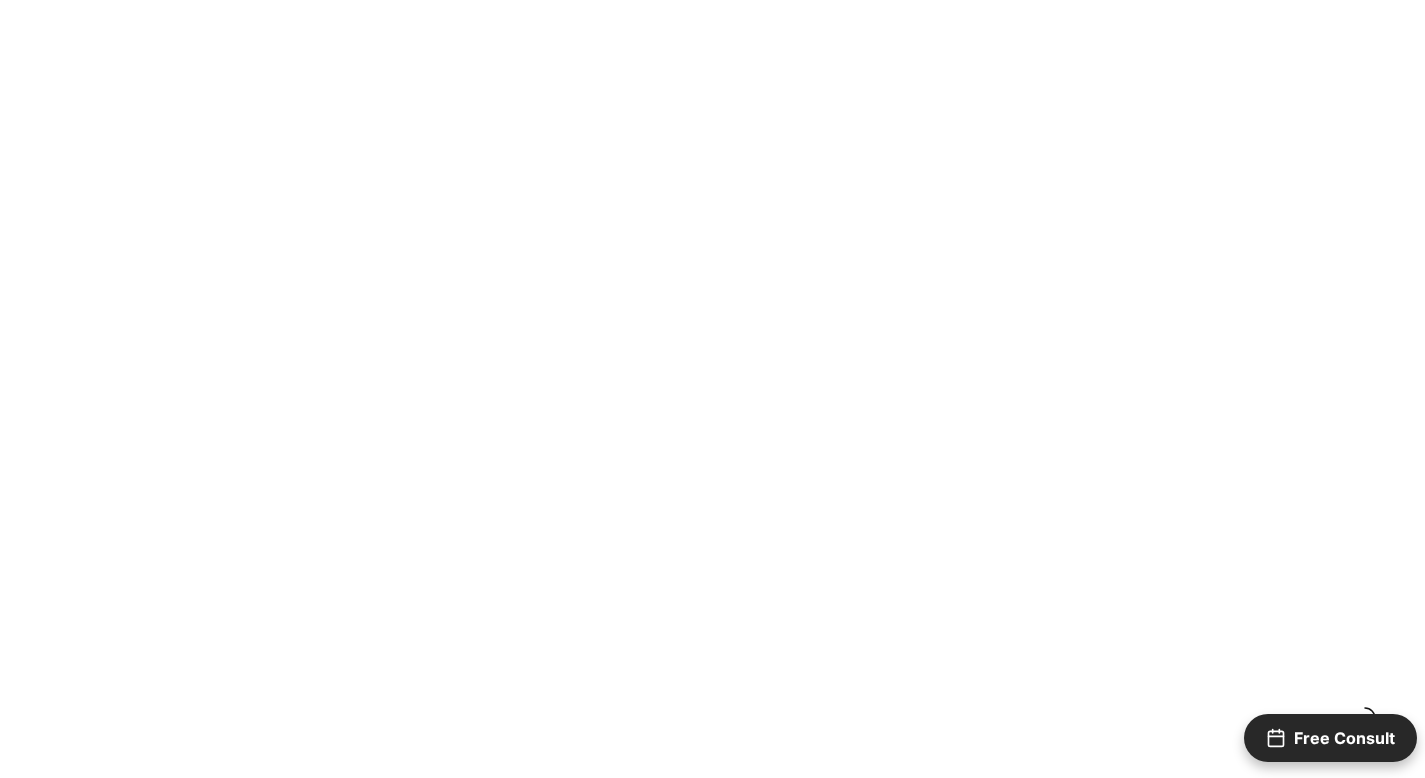 scroll, scrollTop: 0, scrollLeft: 0, axis: both 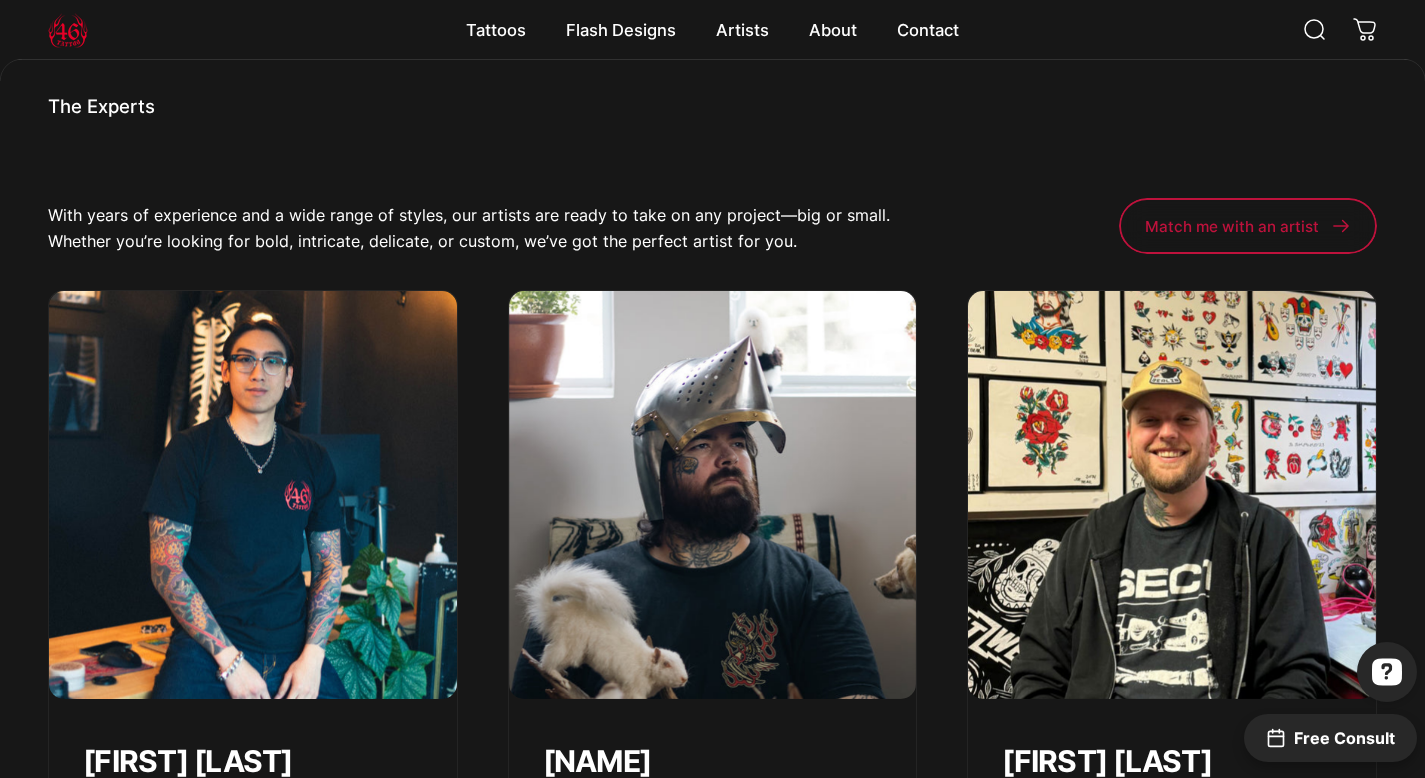 click at bounding box center (68, 30) 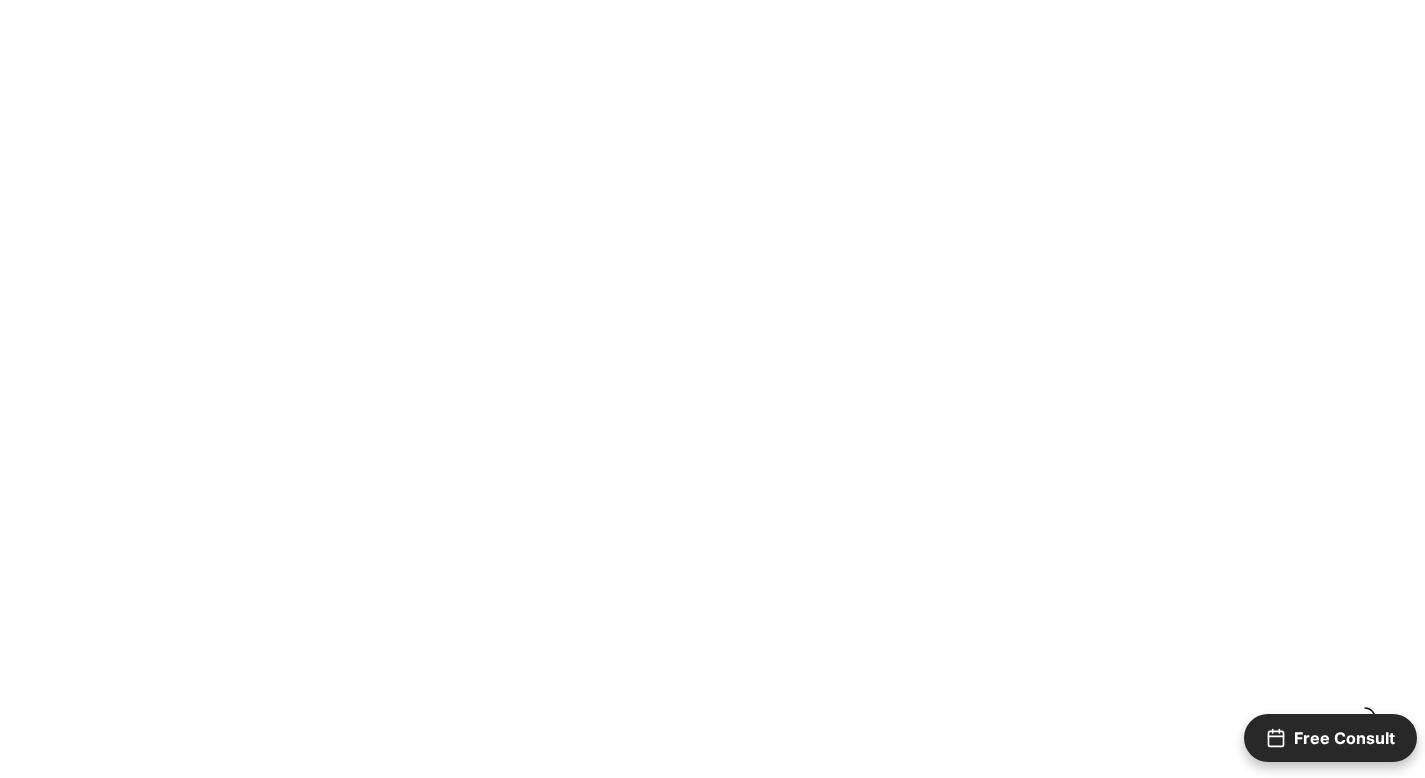 scroll, scrollTop: 0, scrollLeft: 0, axis: both 